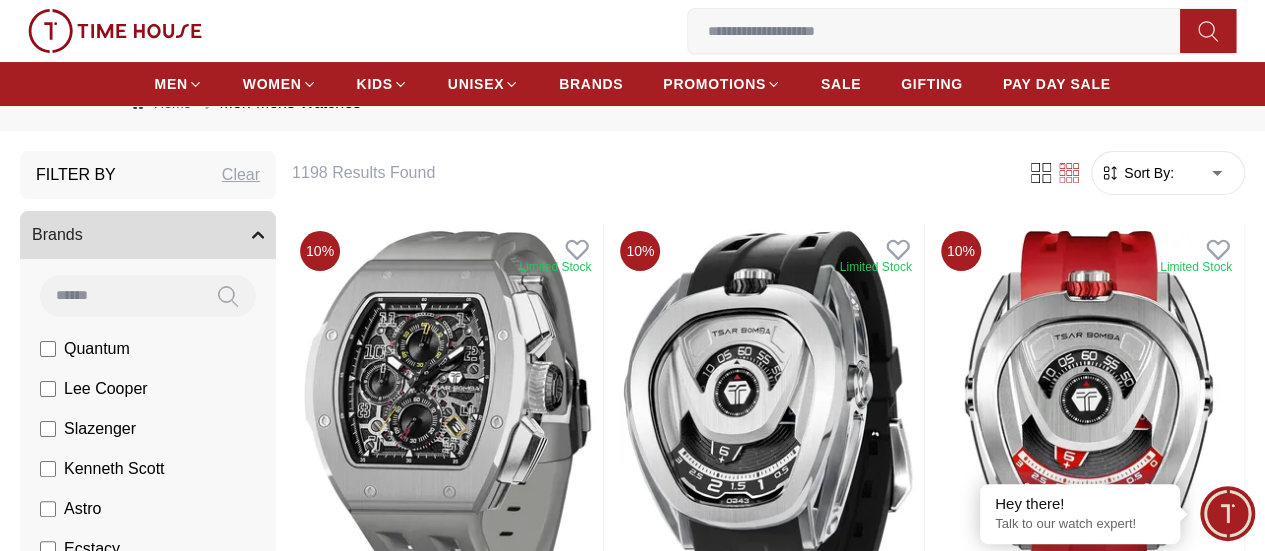 scroll, scrollTop: 100, scrollLeft: 0, axis: vertical 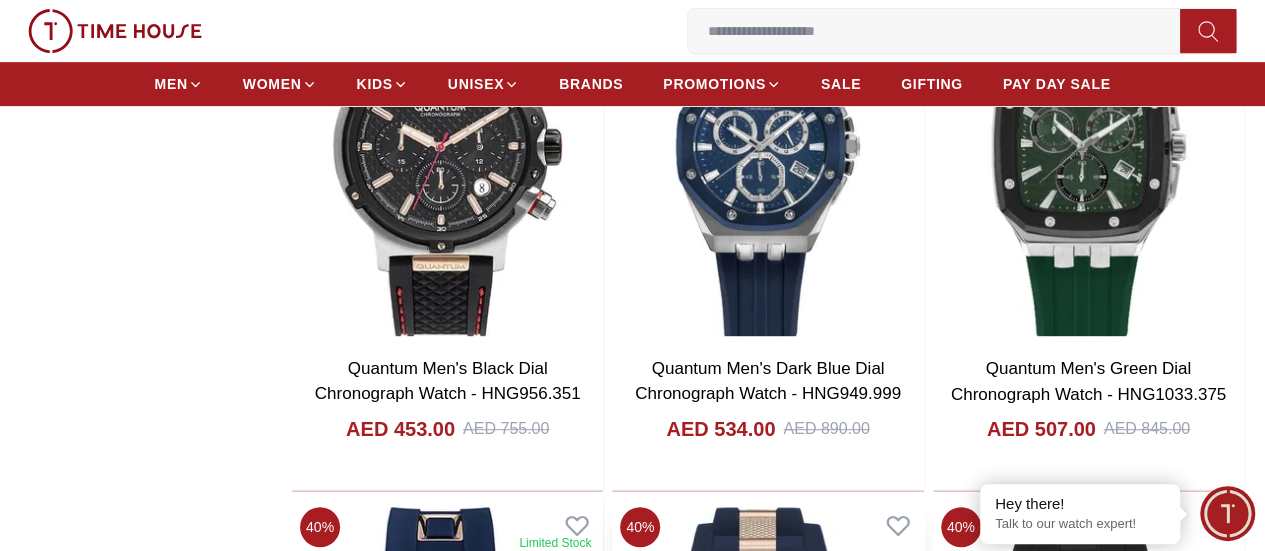 click at bounding box center [767, 697] 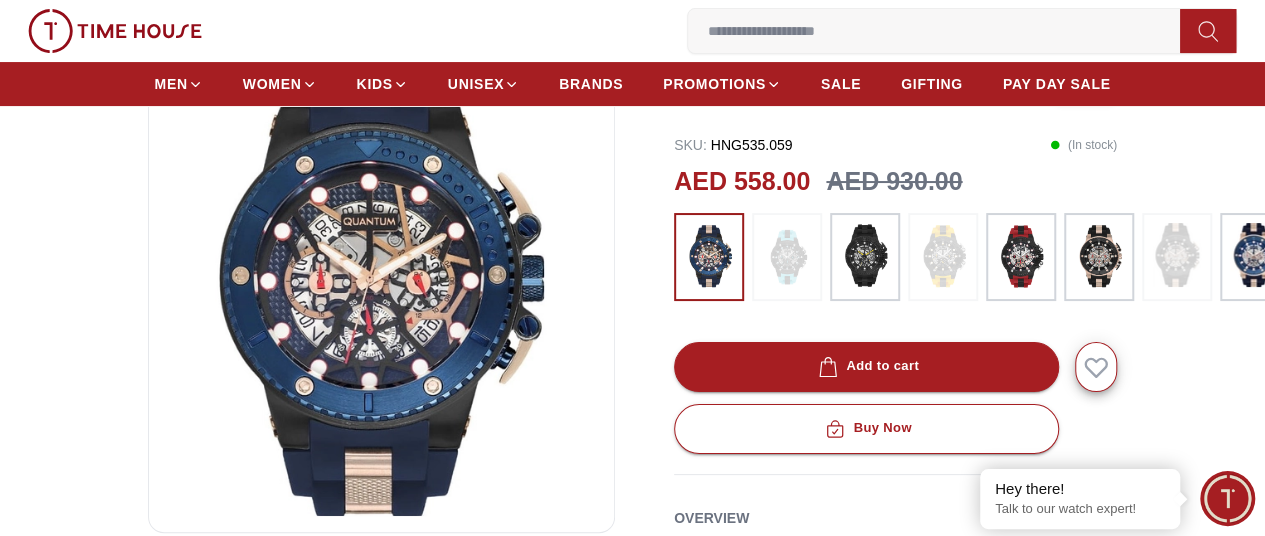 scroll, scrollTop: 200, scrollLeft: 0, axis: vertical 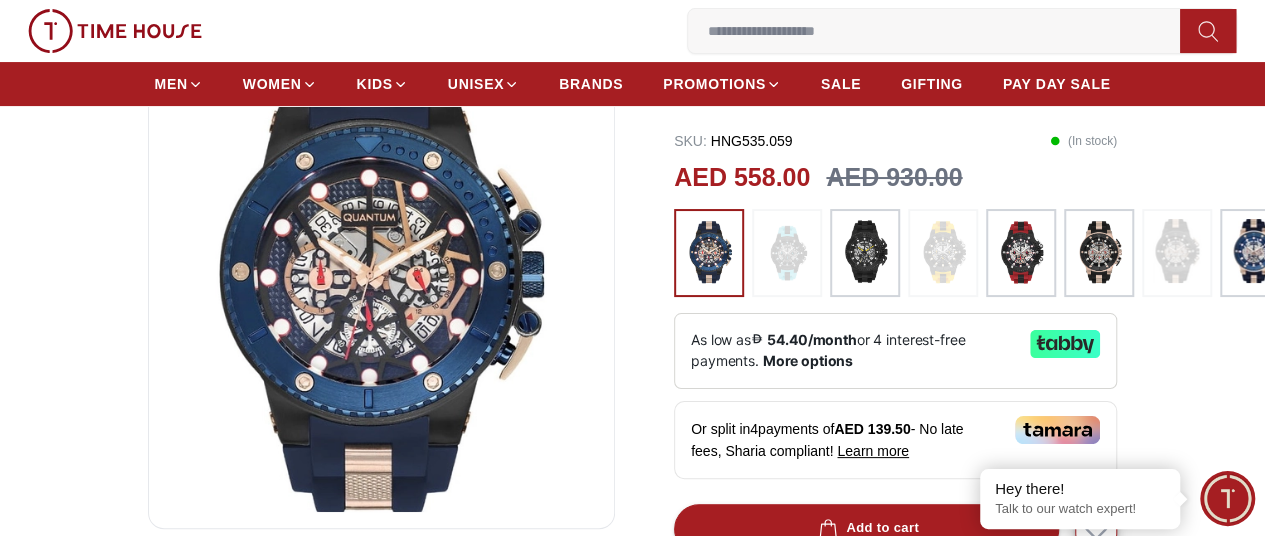 click at bounding box center (1021, 253) 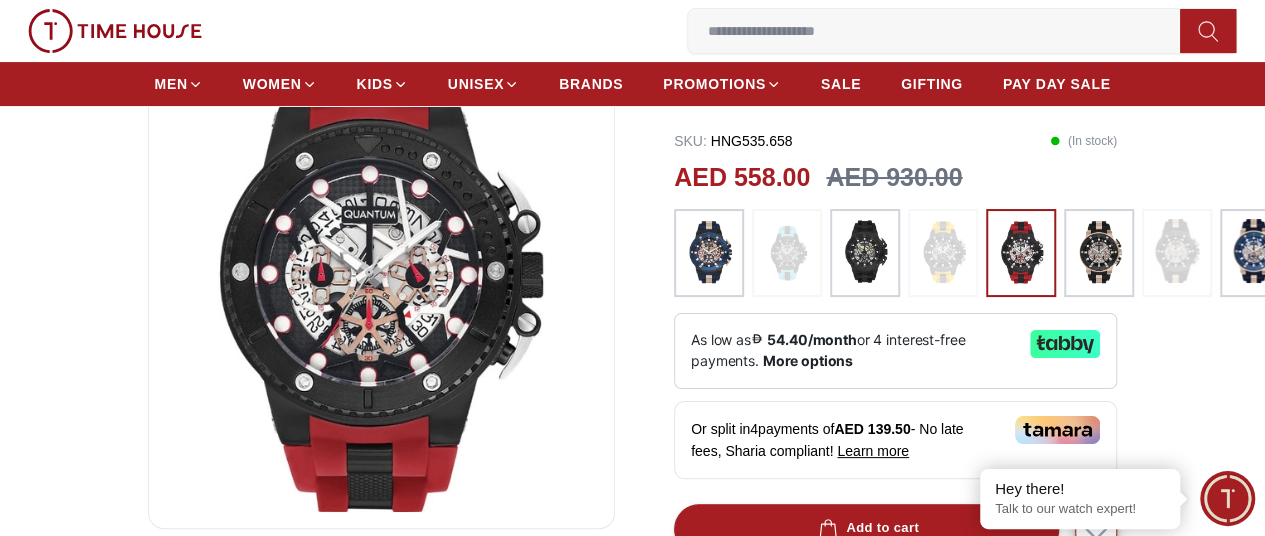 click at bounding box center (1099, 253) 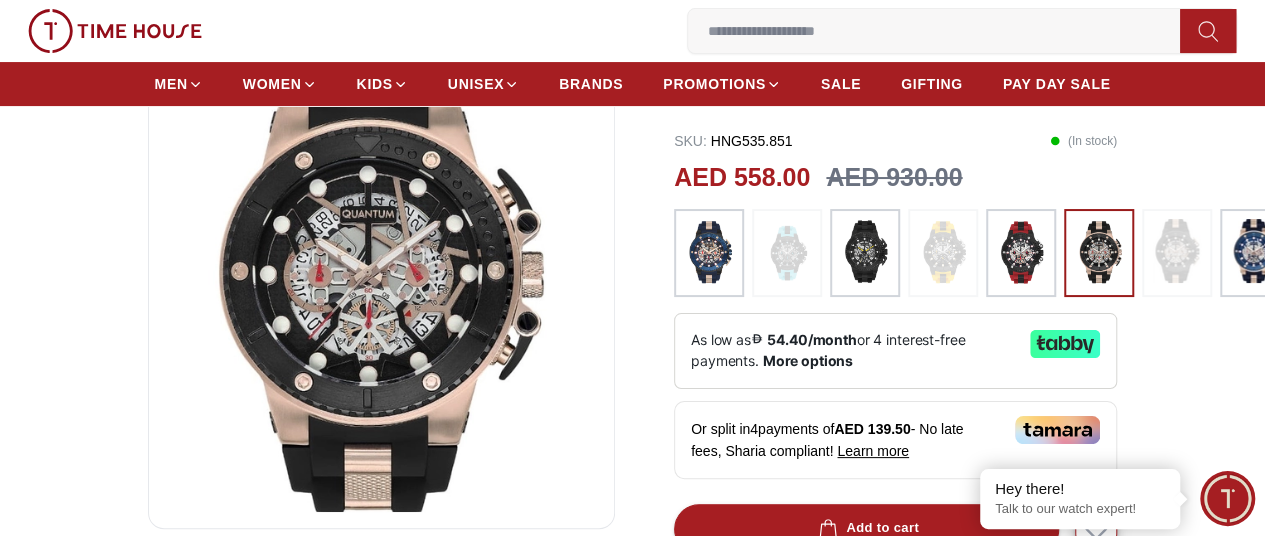 click at bounding box center [1255, 251] 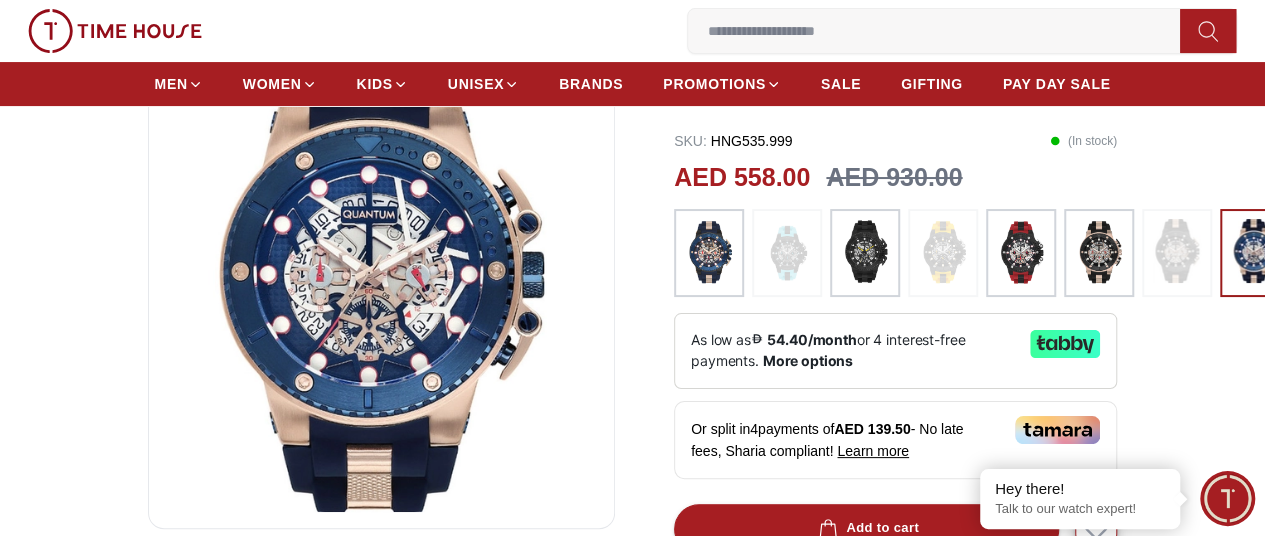 click at bounding box center [865, 253] 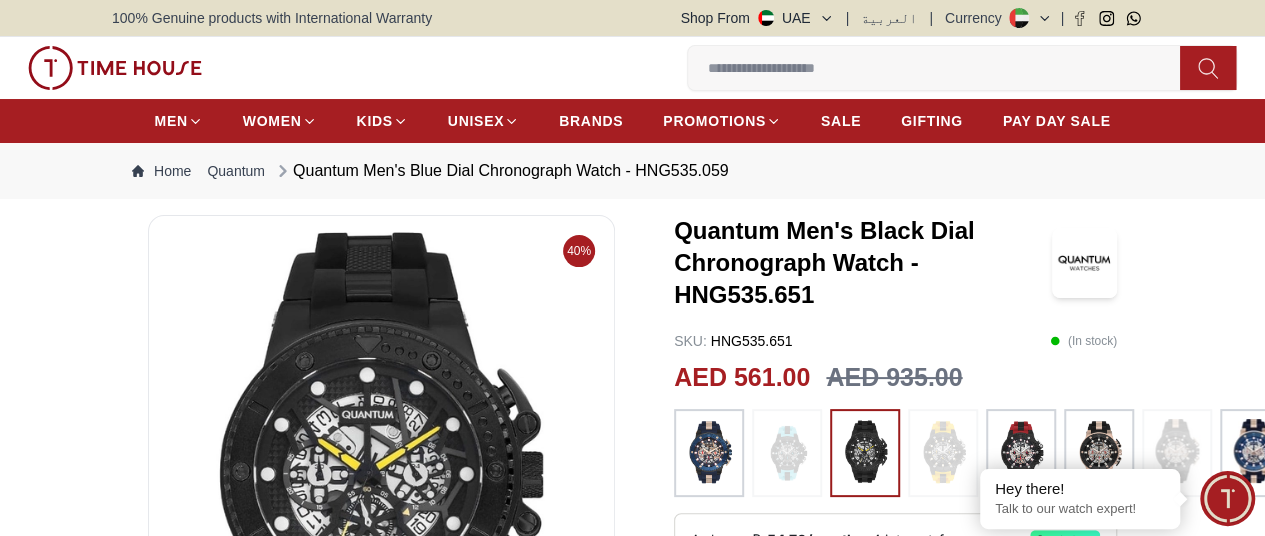 scroll, scrollTop: 100, scrollLeft: 0, axis: vertical 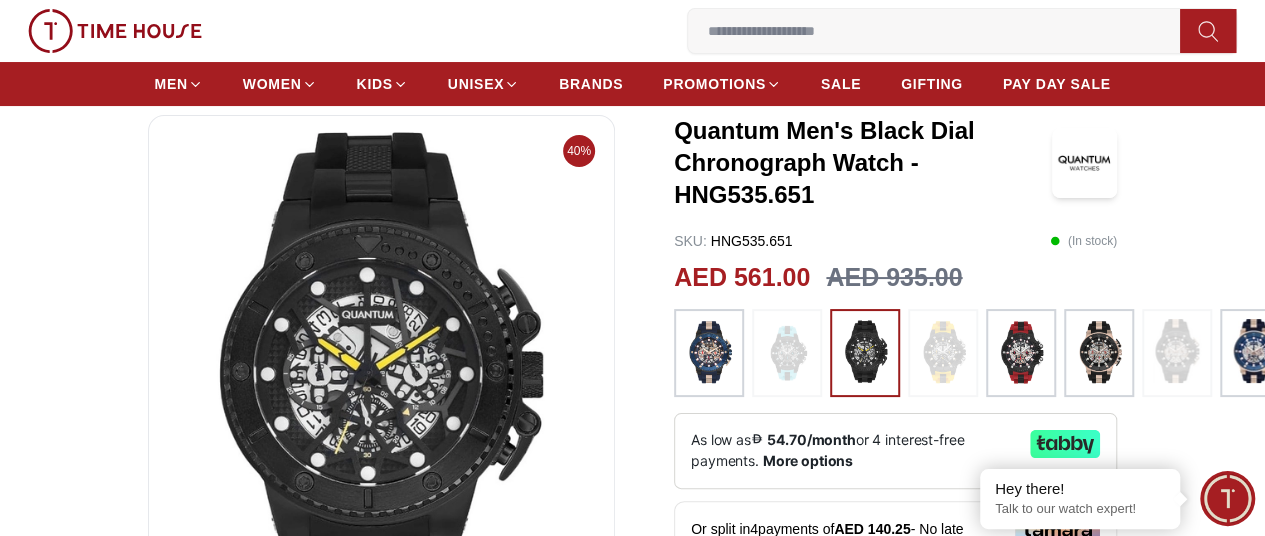 click at bounding box center [709, 353] 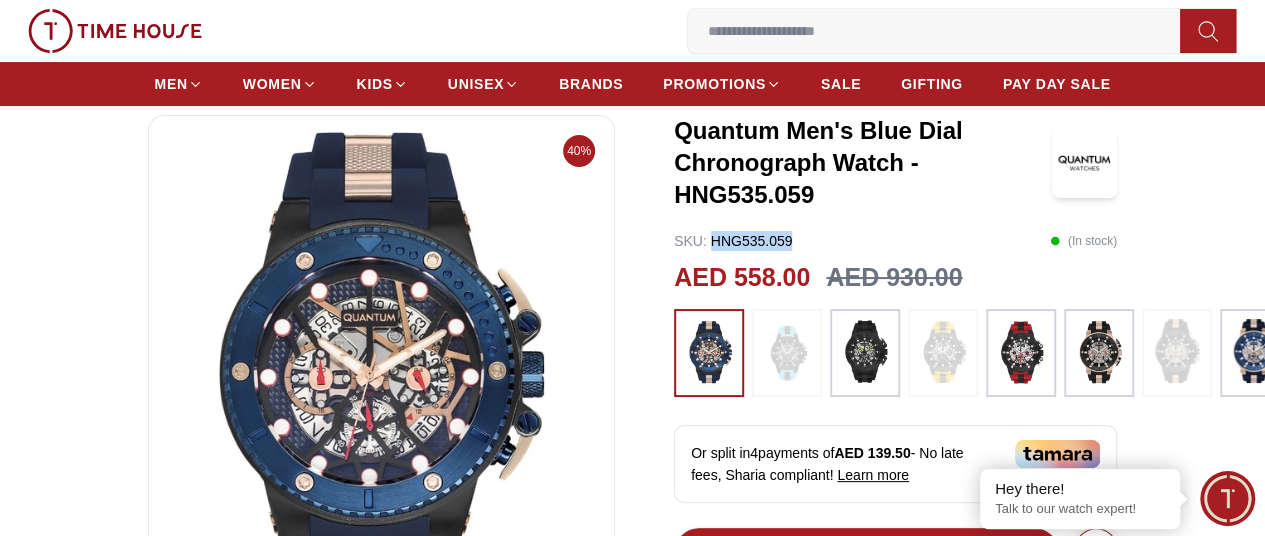 drag, startPoint x: 788, startPoint y: 216, endPoint x: 693, endPoint y: 217, distance: 95.005264 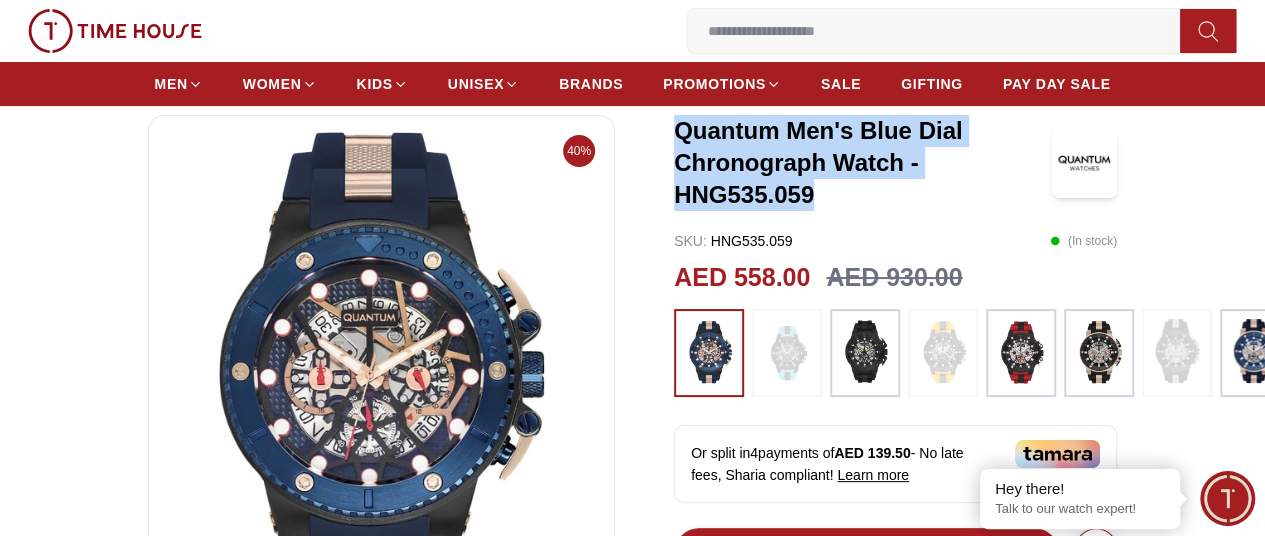 drag, startPoint x: 1046, startPoint y: 171, endPoint x: 656, endPoint y: 135, distance: 391.65802 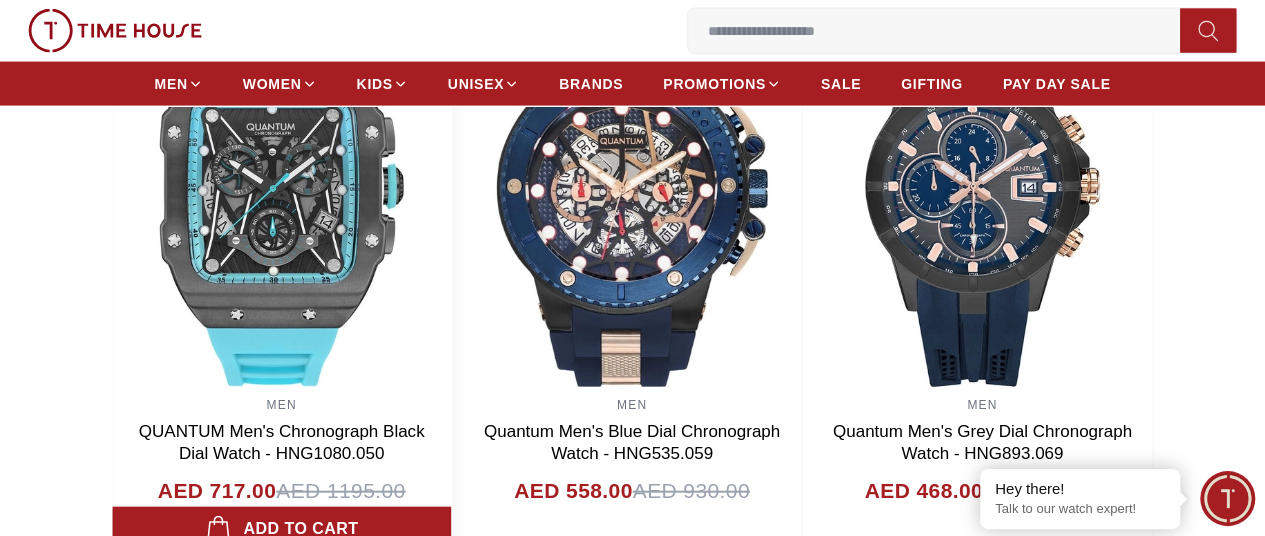 scroll, scrollTop: 2000, scrollLeft: 0, axis: vertical 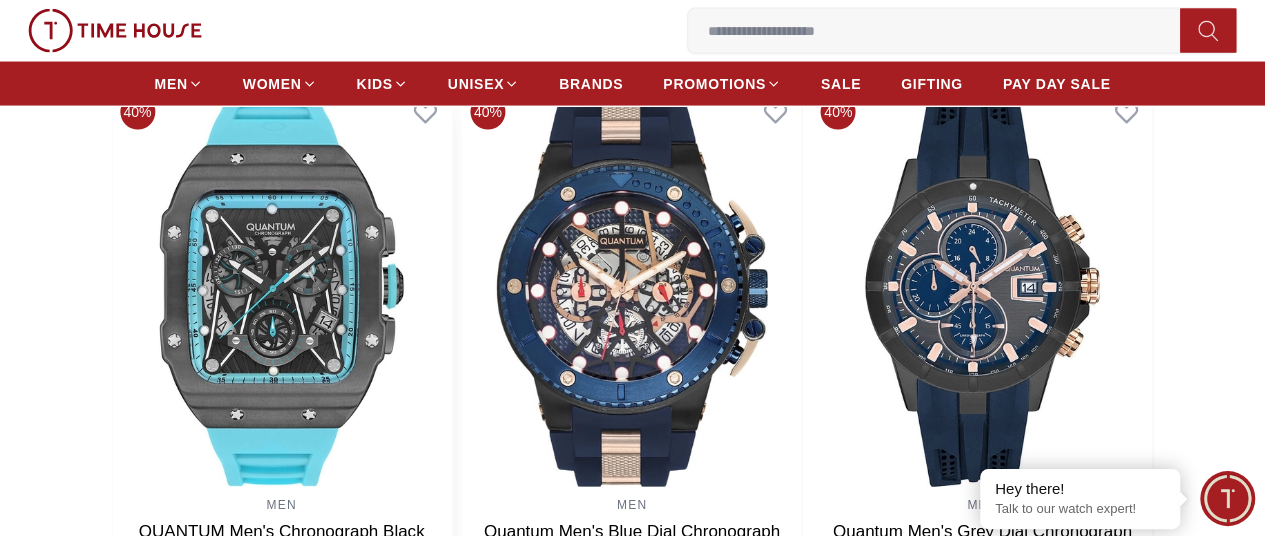 click at bounding box center (281, 287) 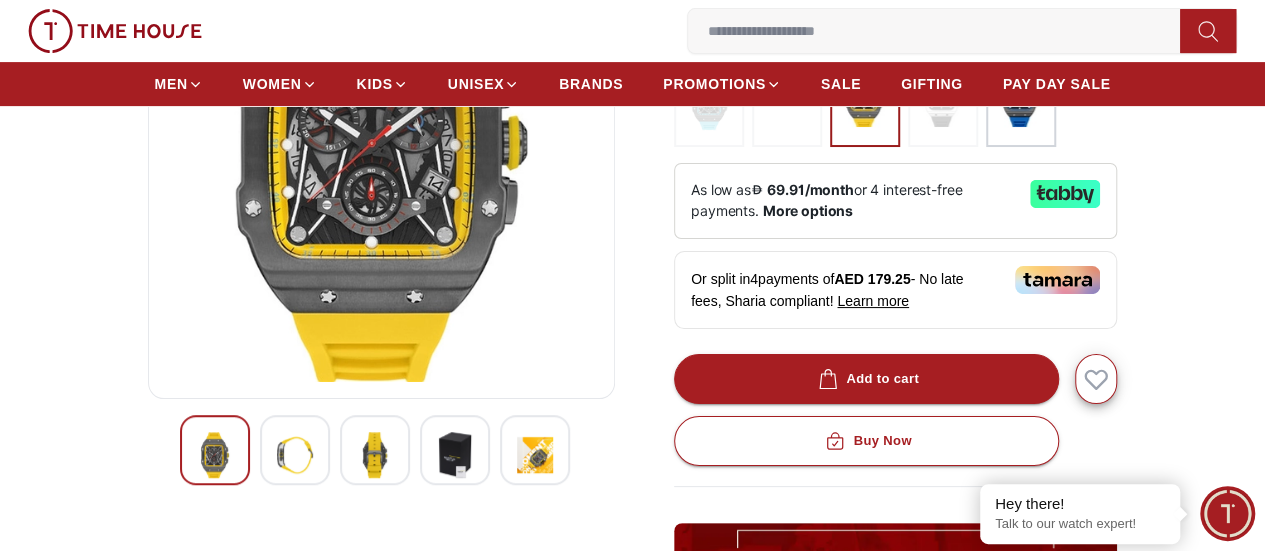 scroll, scrollTop: 400, scrollLeft: 0, axis: vertical 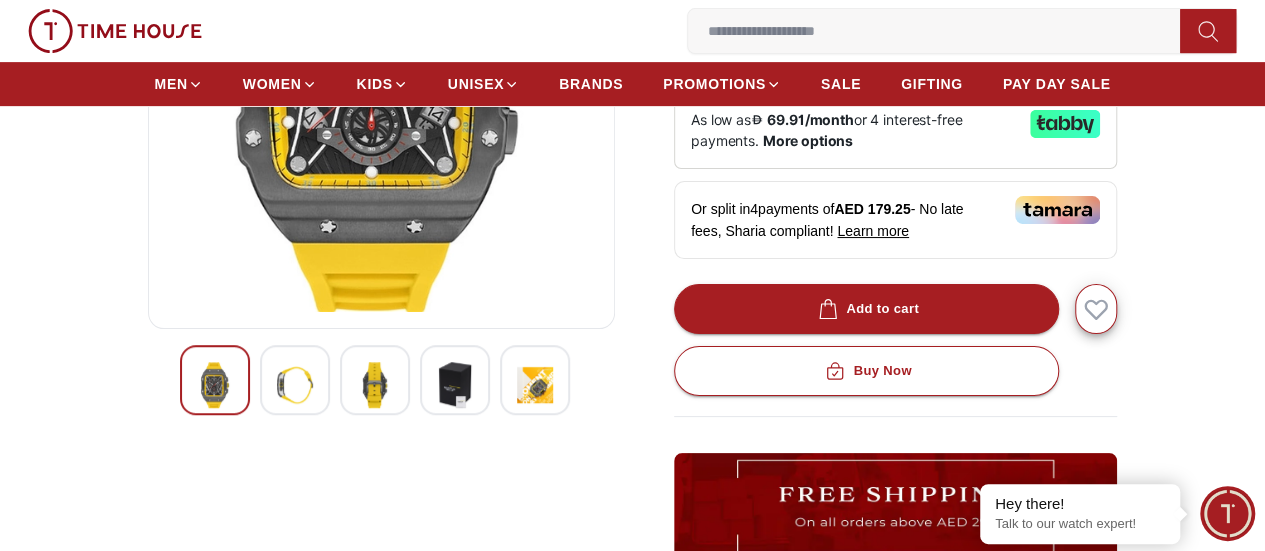 click at bounding box center (375, 385) 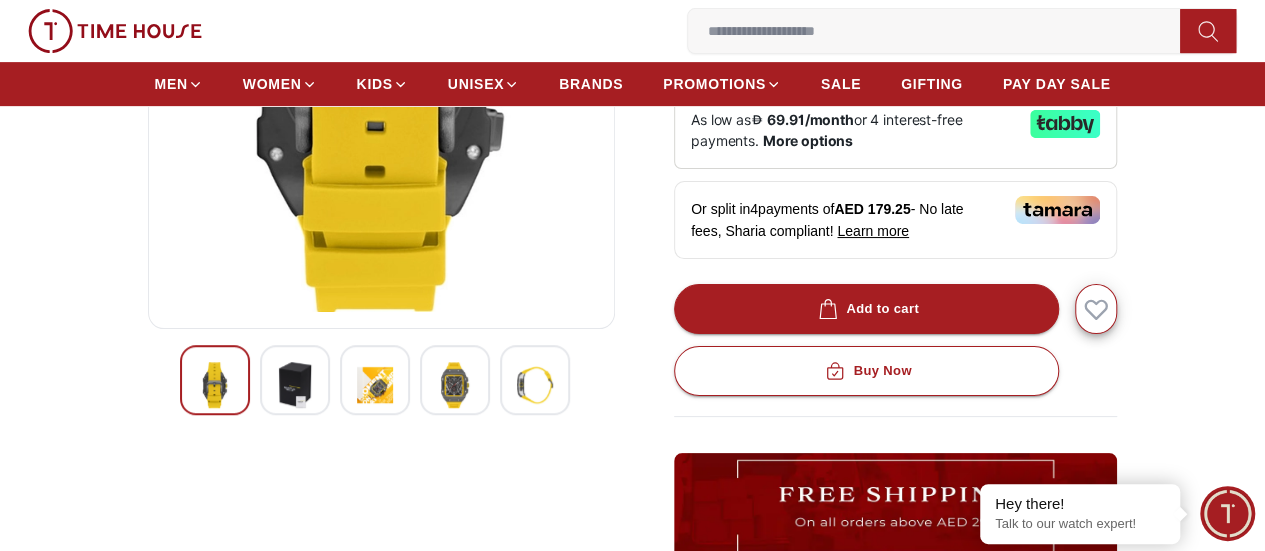 click at bounding box center [455, 385] 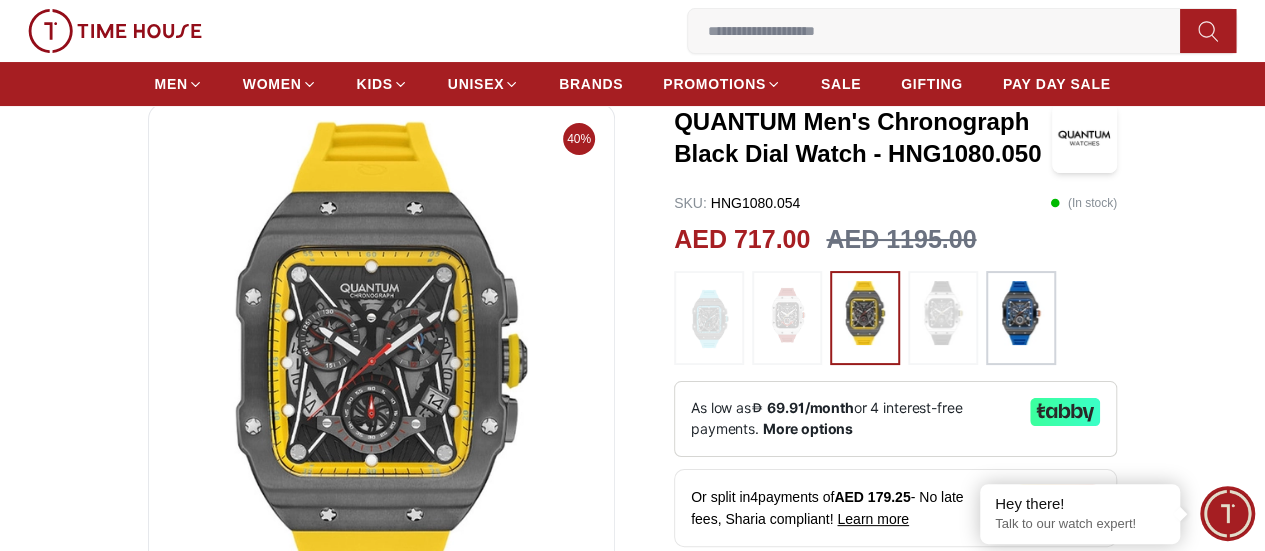 scroll, scrollTop: 100, scrollLeft: 0, axis: vertical 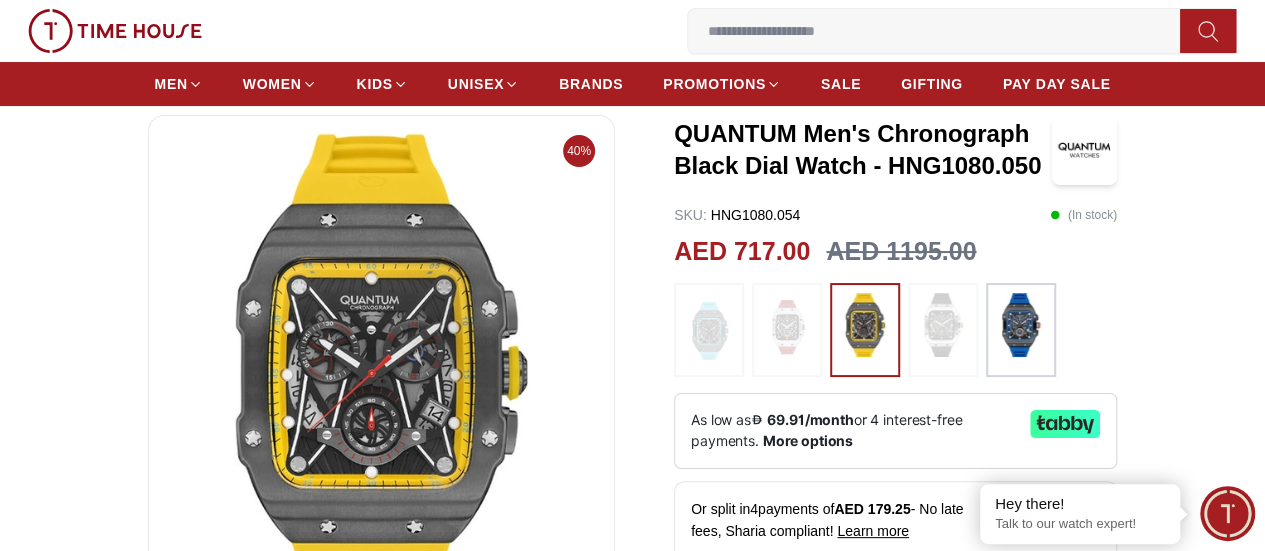 click at bounding box center (1021, 325) 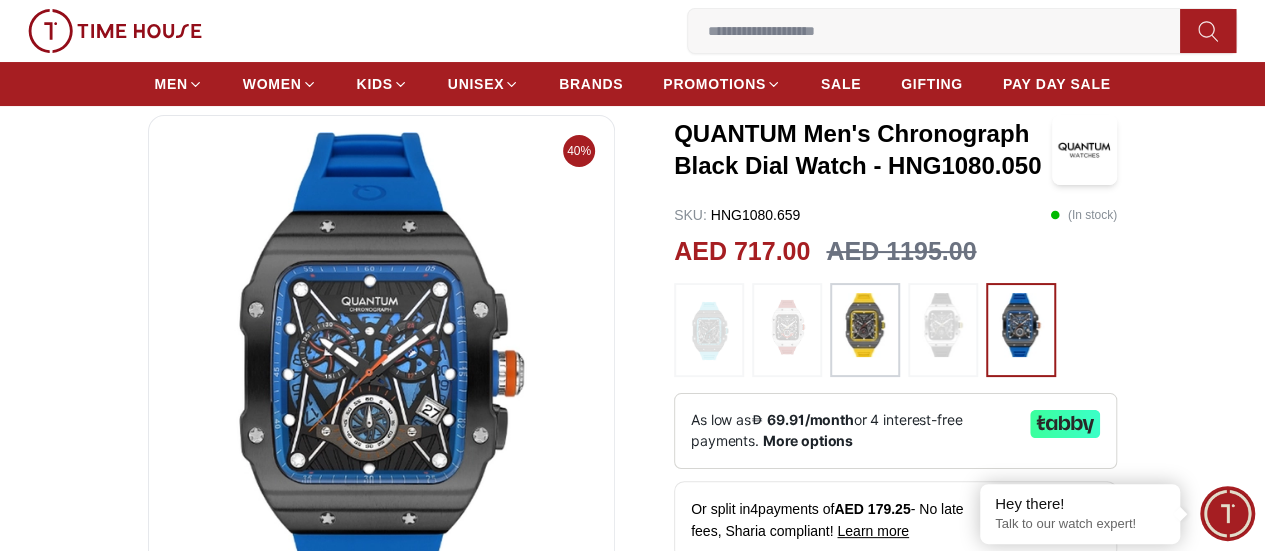 click at bounding box center [865, 325] 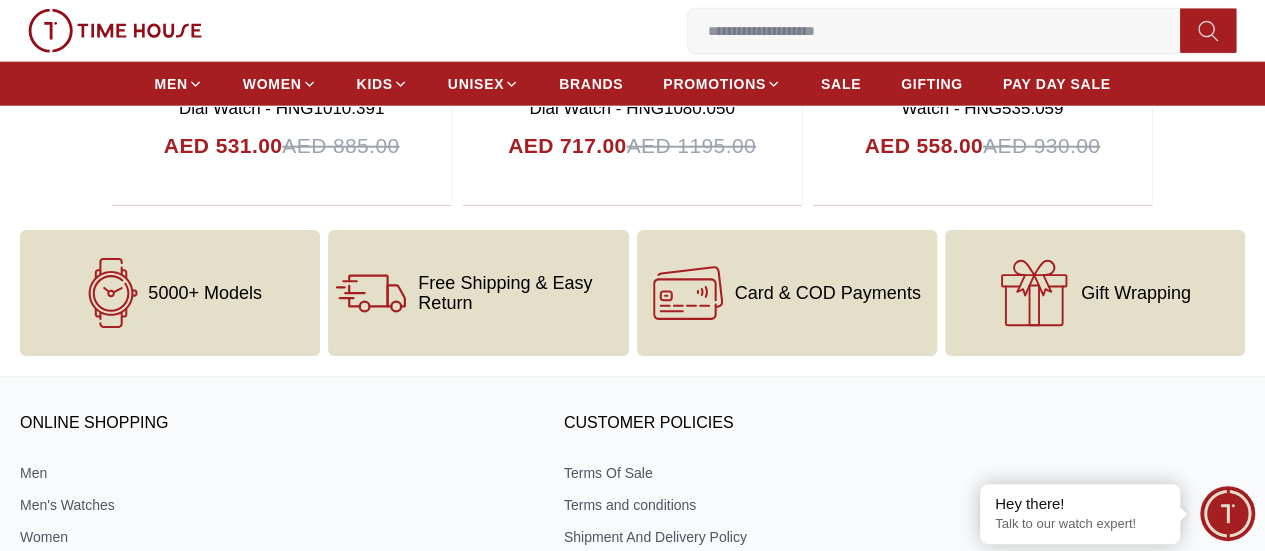 scroll, scrollTop: 2800, scrollLeft: 0, axis: vertical 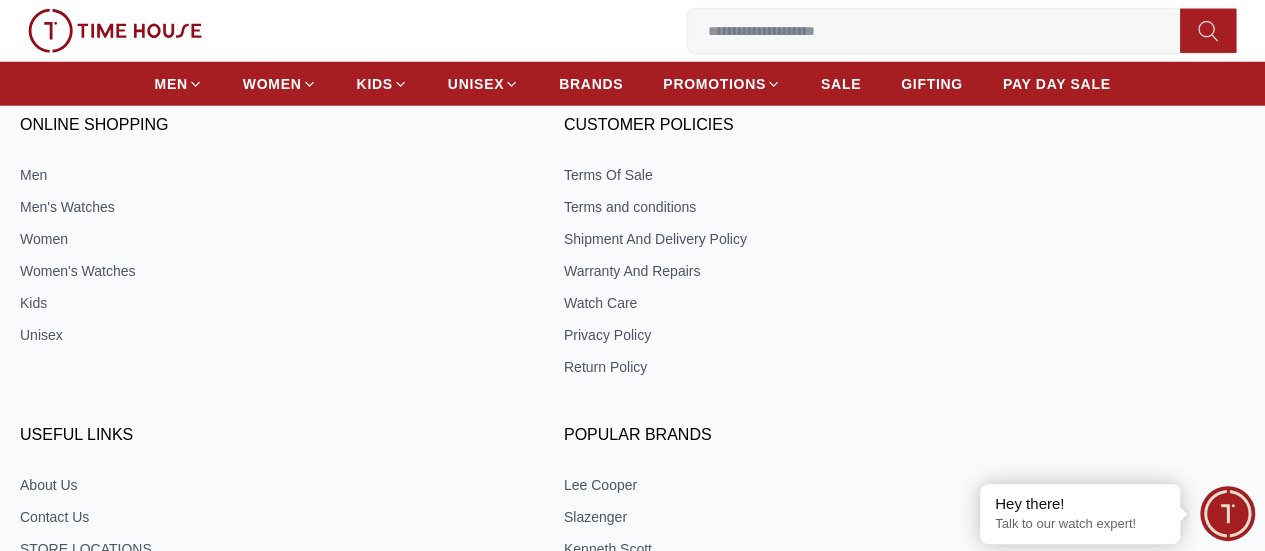 click on "ONLINE SHOPPING Men Men's Watches Women Women's Watches Kids Unisex CUSTOMER POLICIES Terms Of Sale Terms and conditions Shipment And Delivery Policy Warranty And Repairs Watch Care Privacy Policy Return Policy USEFUL LINKS About Us Contact Us STORE LOCATIONS Blog Careers Help Popular Brands Lee Cooper Slazenger Kenneth Scott KEEP IN TOUCH +971    56 914 5151 customercare.uae@timehousecompany.com" at bounding box center (632, 436) 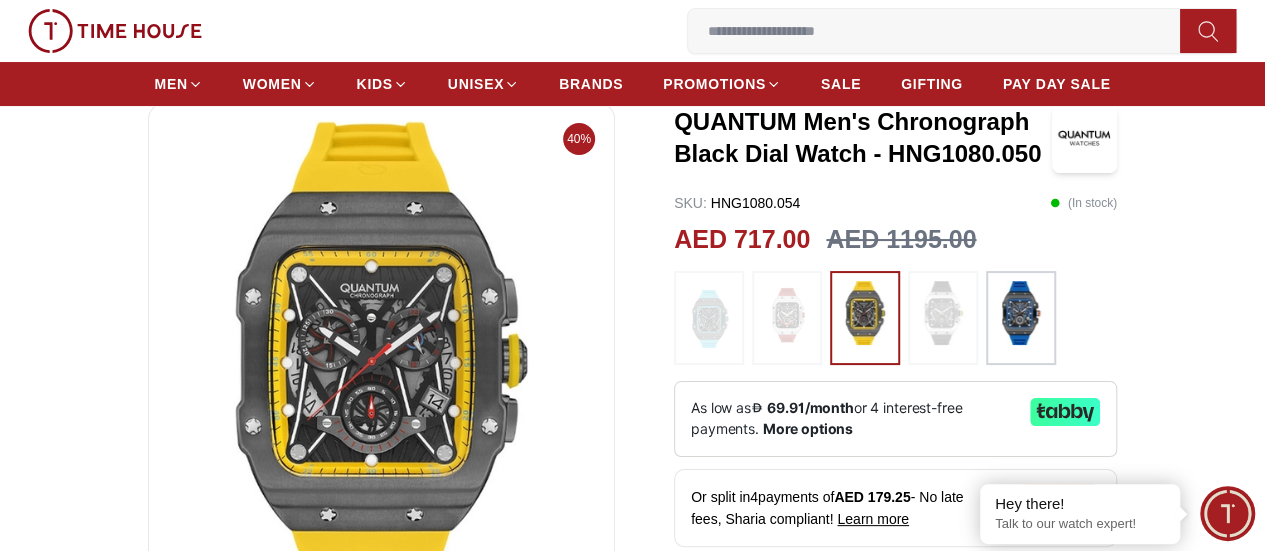 scroll, scrollTop: 0, scrollLeft: 0, axis: both 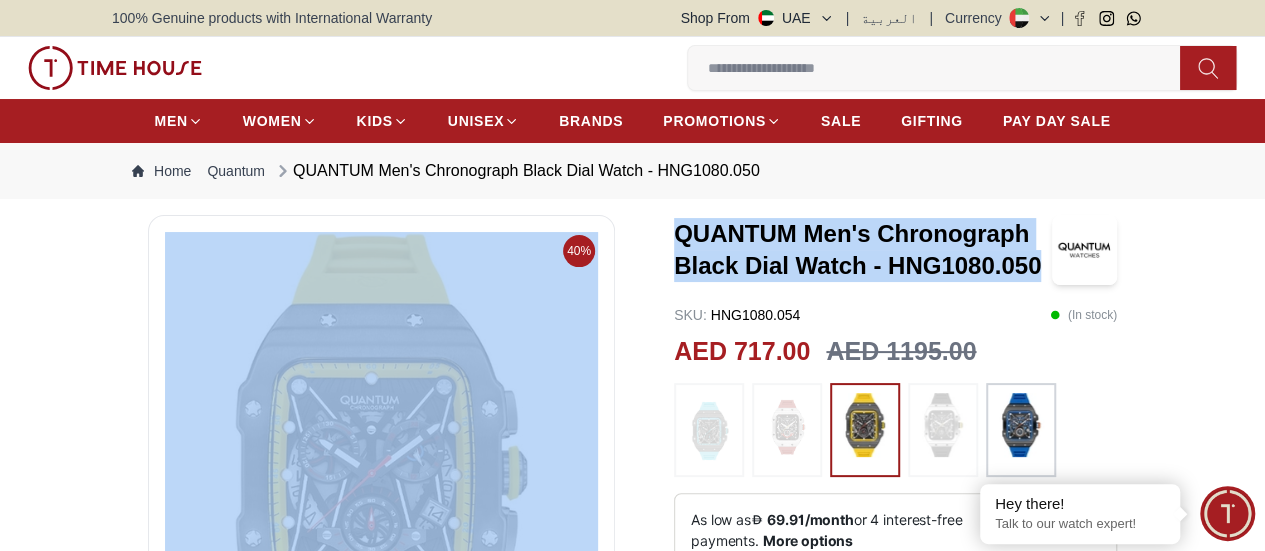drag, startPoint x: 777, startPoint y: 240, endPoint x: 598, endPoint y: 212, distance: 181.17671 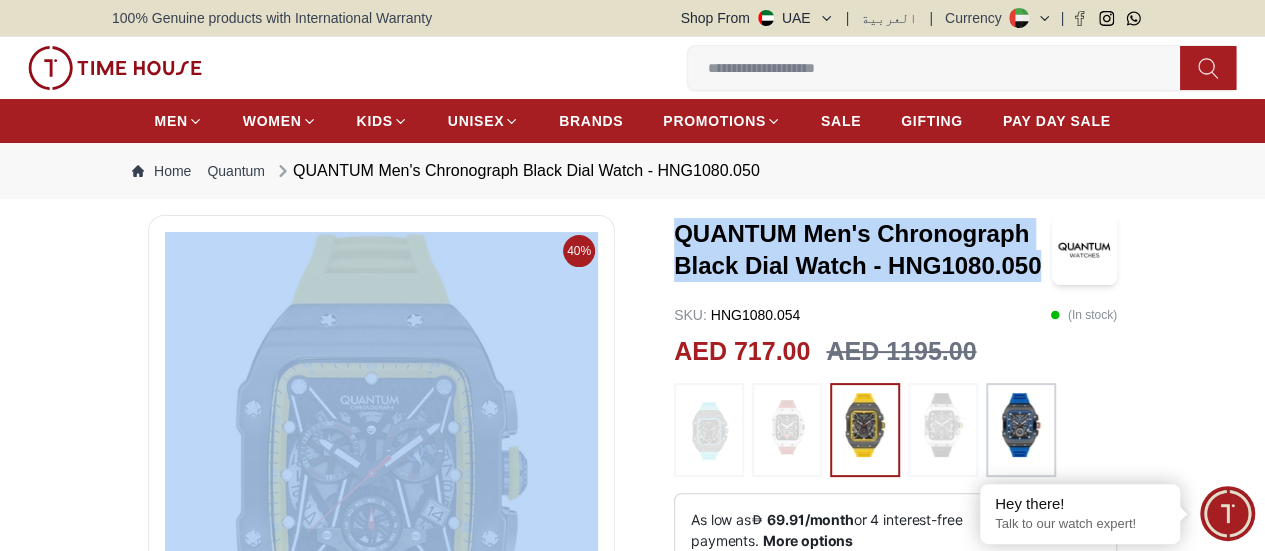 click on "QUANTUM Men's Chronograph Black Dial Watch - HNG1080.050" at bounding box center [863, 250] 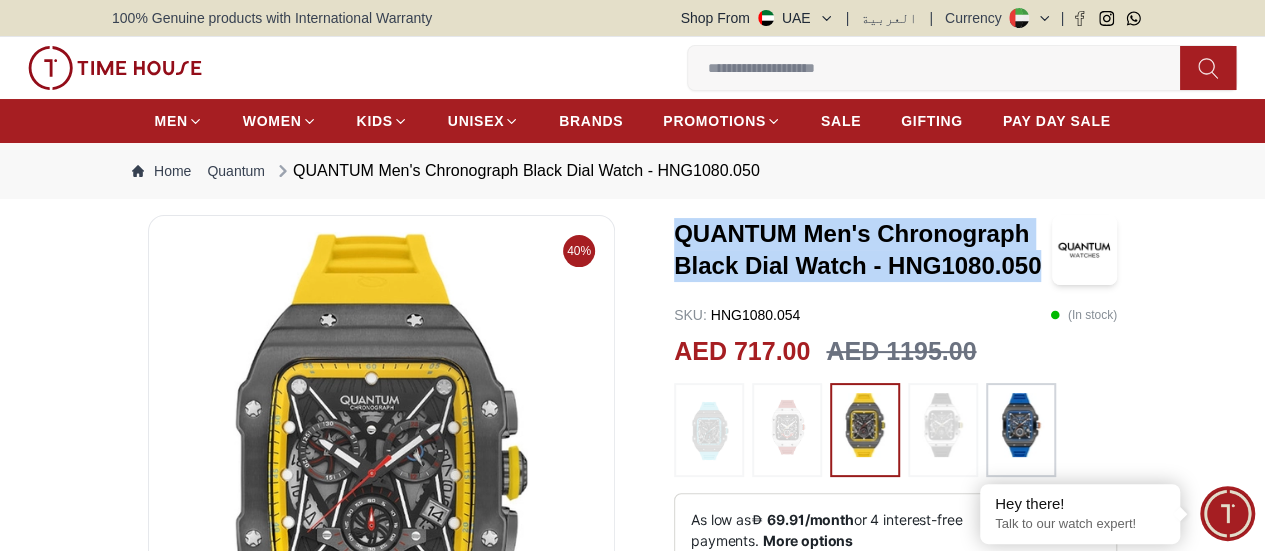 drag, startPoint x: 984, startPoint y: 277, endPoint x: 652, endPoint y: 223, distance: 336.36288 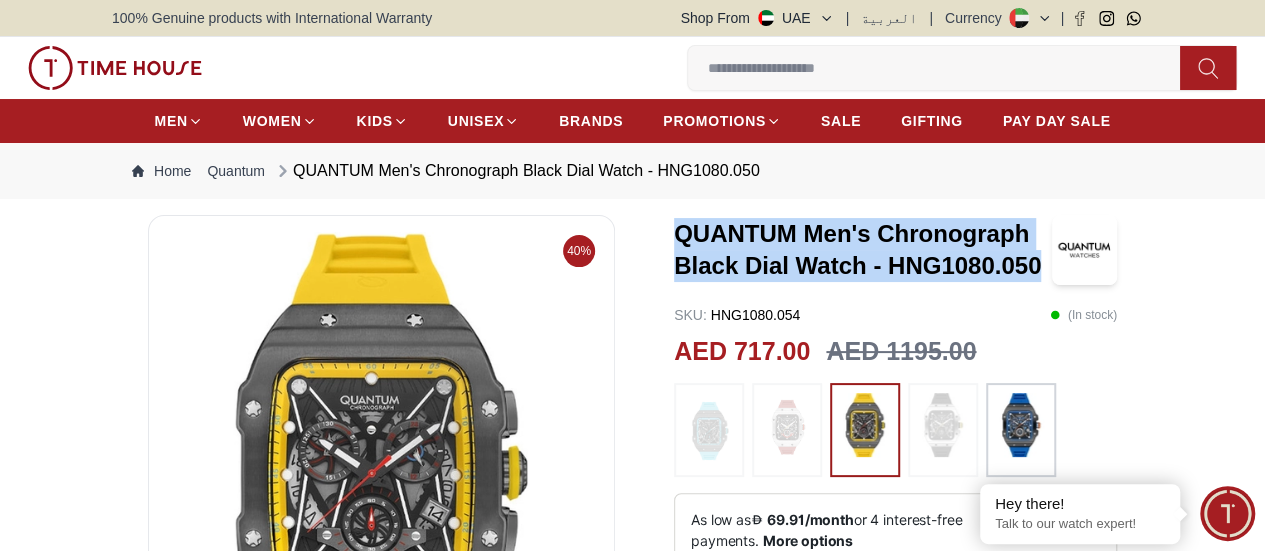 click at bounding box center (787, 427) 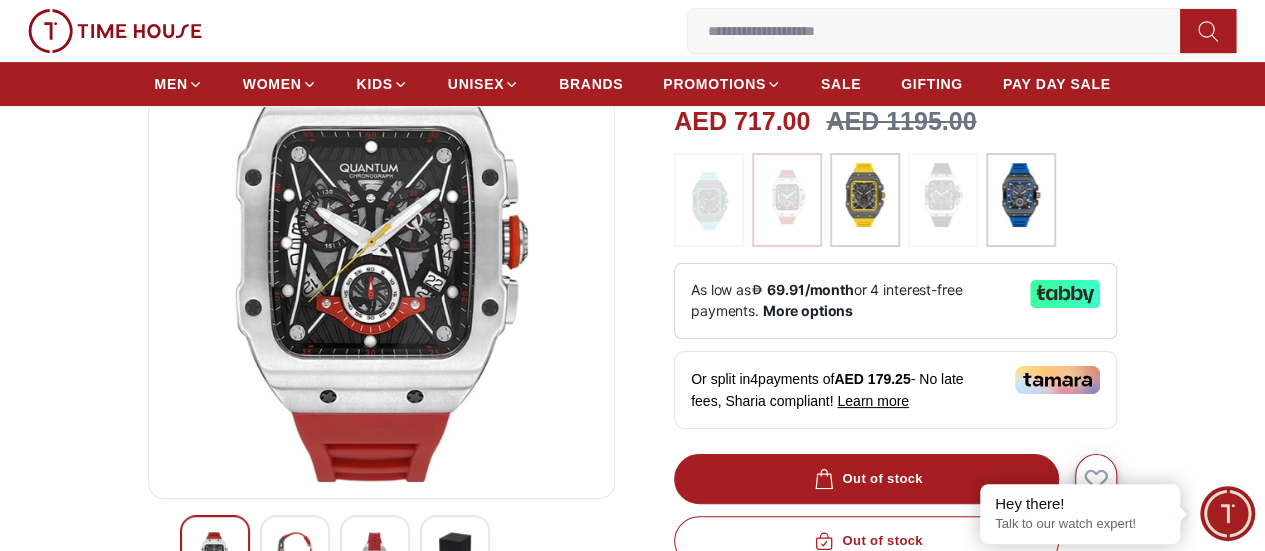 scroll, scrollTop: 200, scrollLeft: 0, axis: vertical 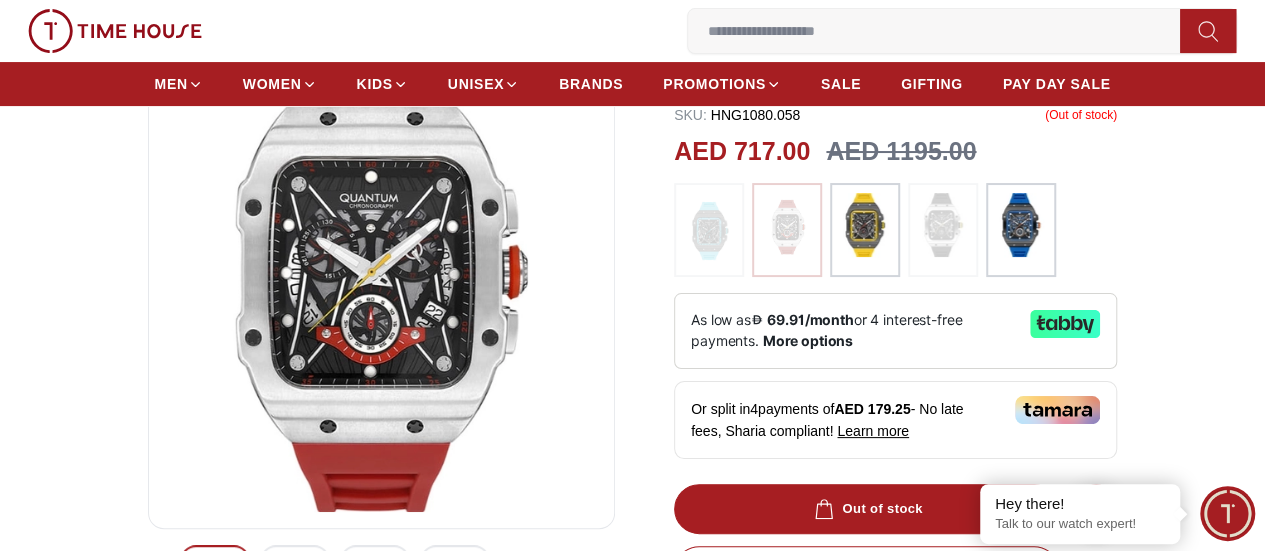 click at bounding box center [709, 230] 